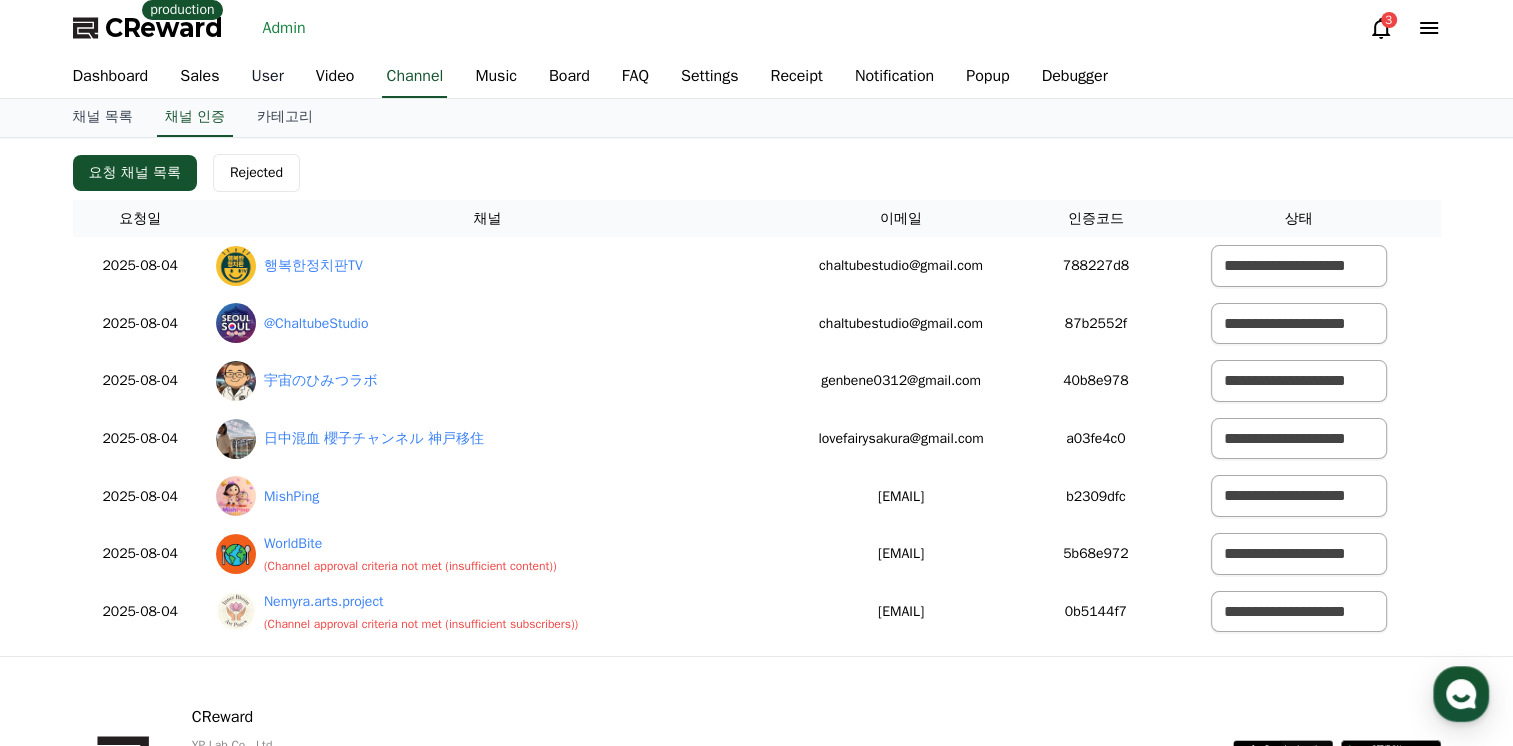 scroll, scrollTop: 0, scrollLeft: 0, axis: both 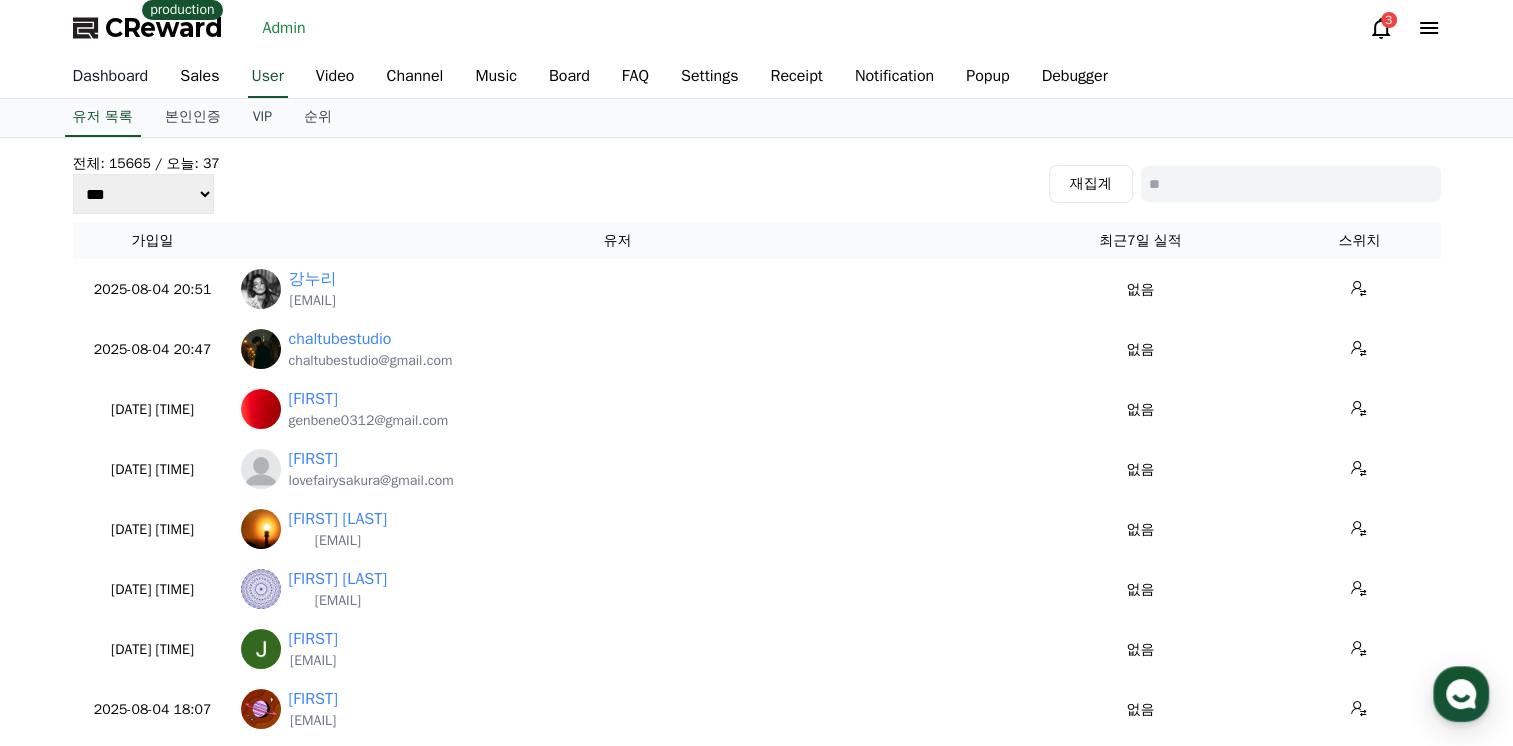 click on "Dashboard" at bounding box center (111, 77) 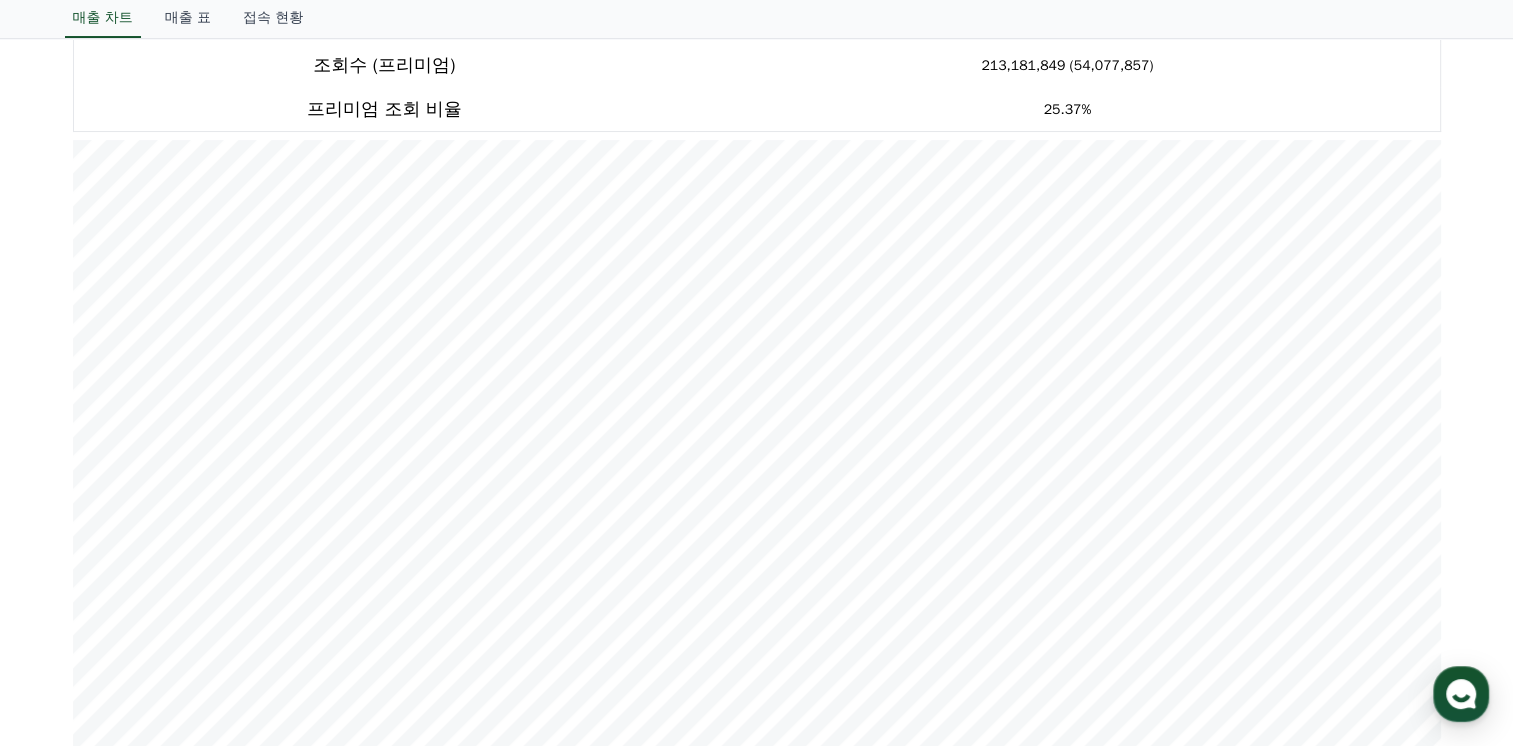 scroll, scrollTop: 100, scrollLeft: 0, axis: vertical 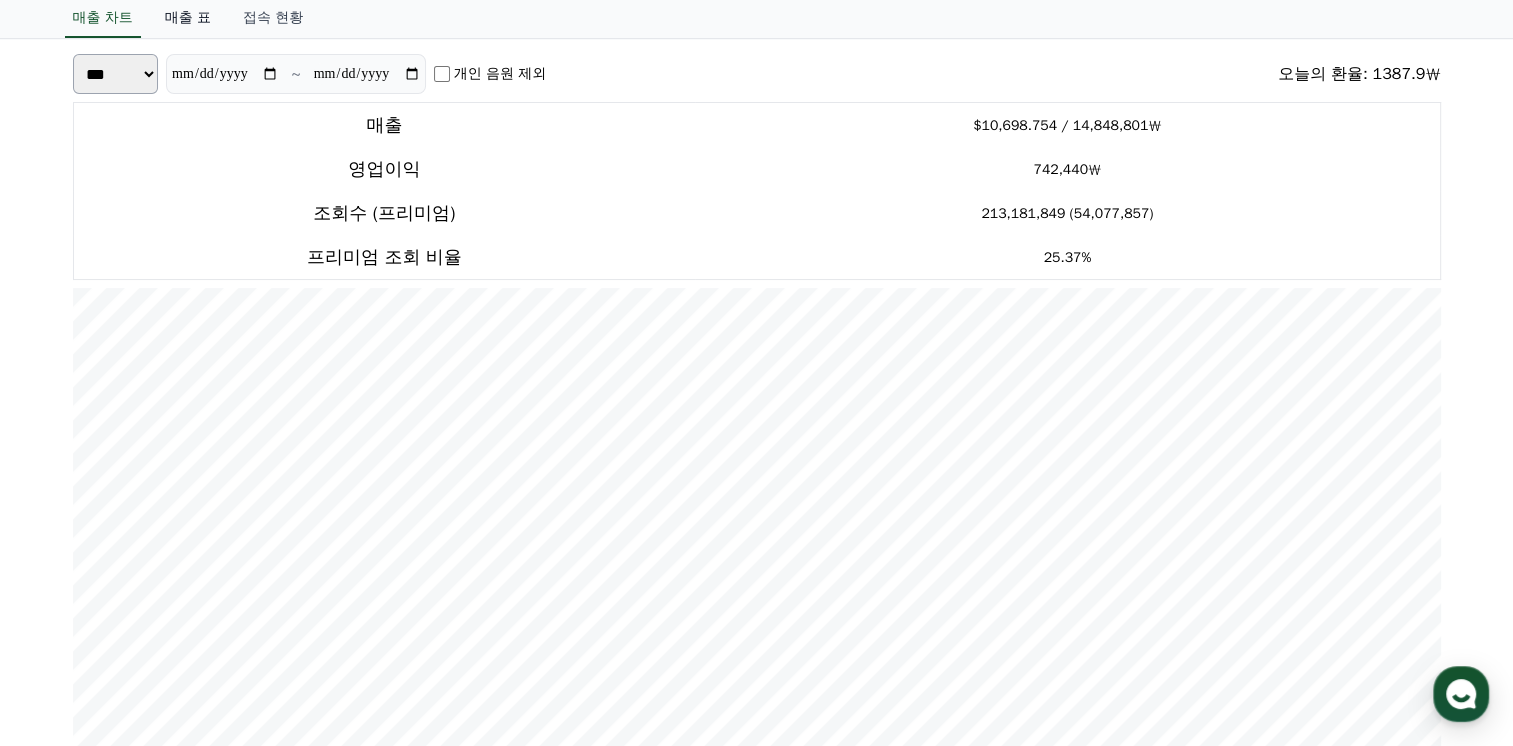 click on "매출 표" at bounding box center (188, 19) 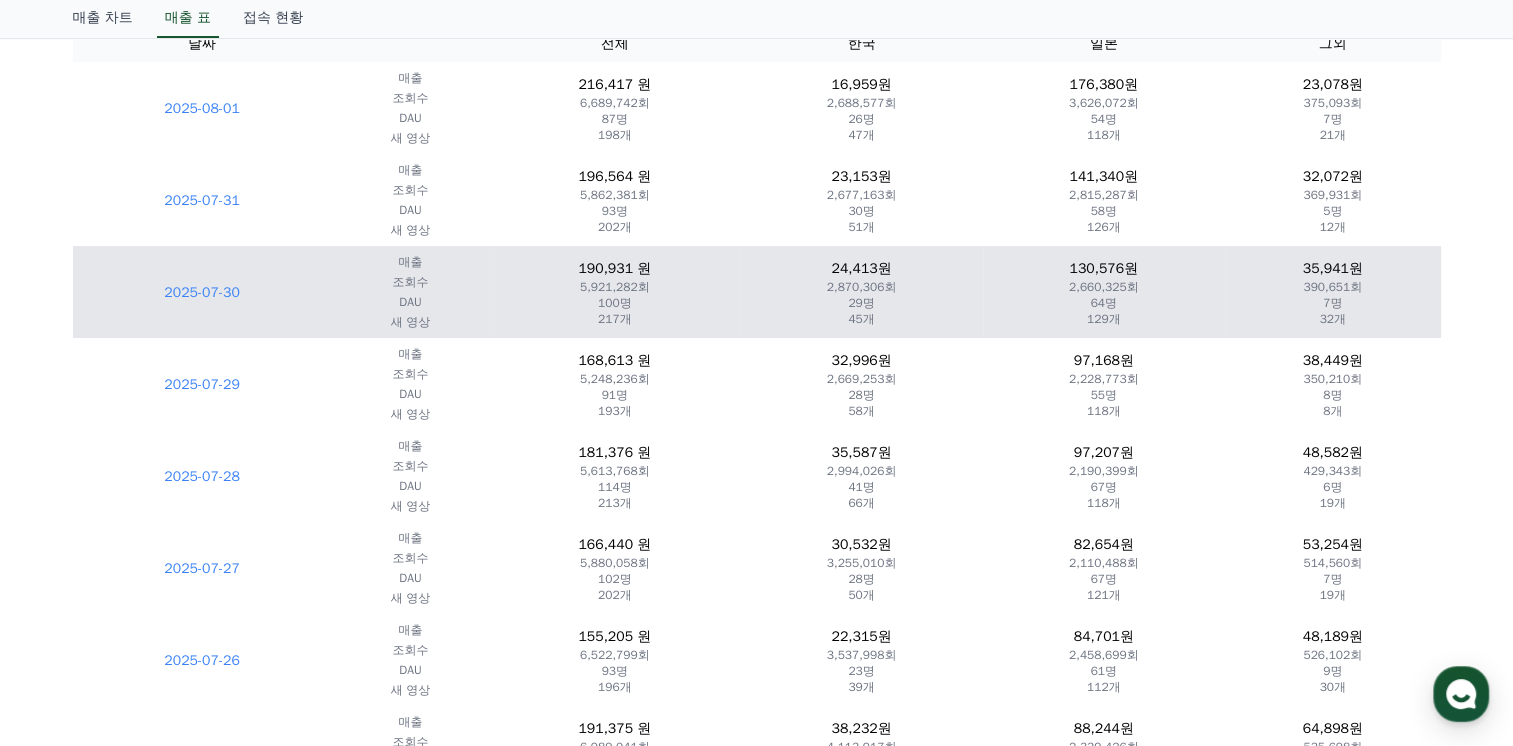 scroll, scrollTop: 0, scrollLeft: 0, axis: both 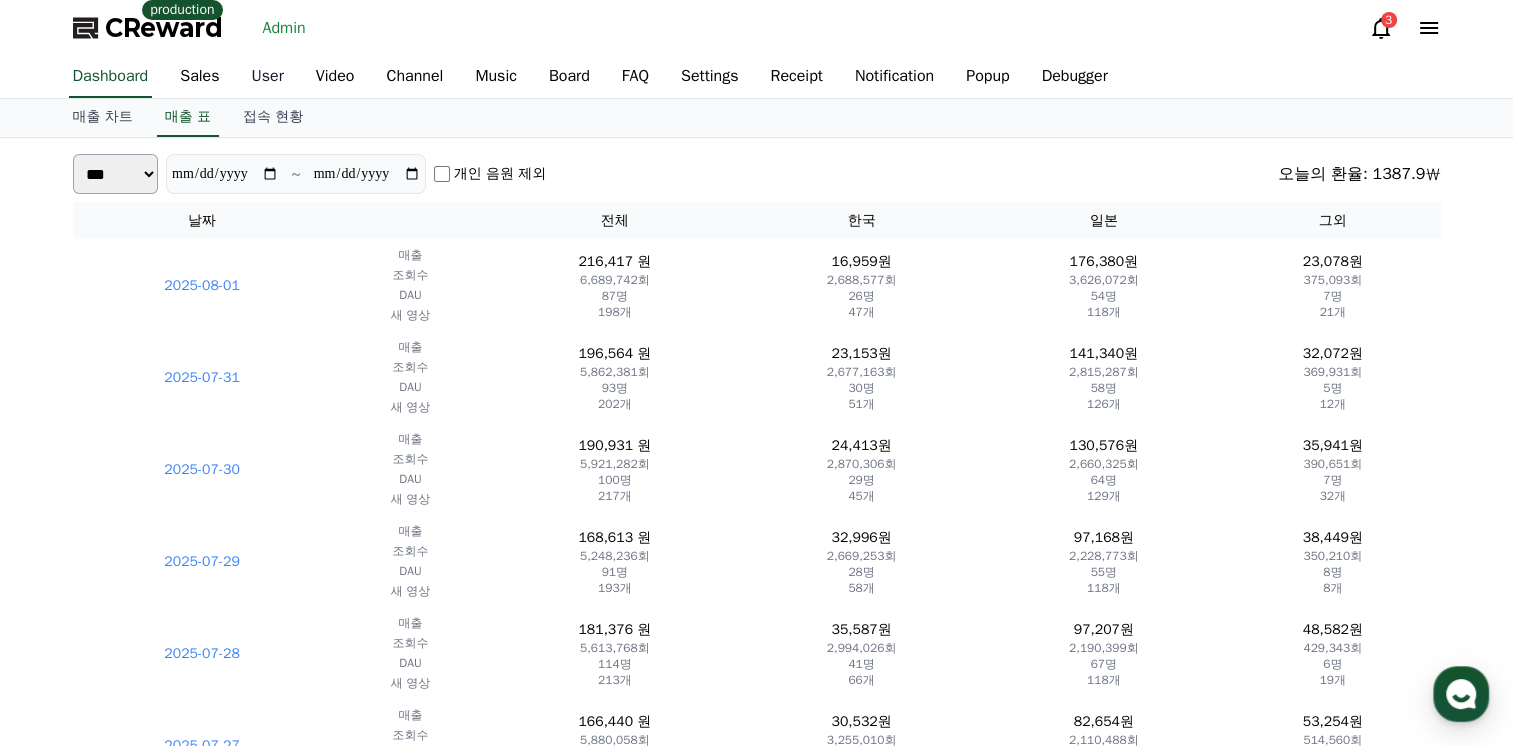 click on "User" at bounding box center [268, 77] 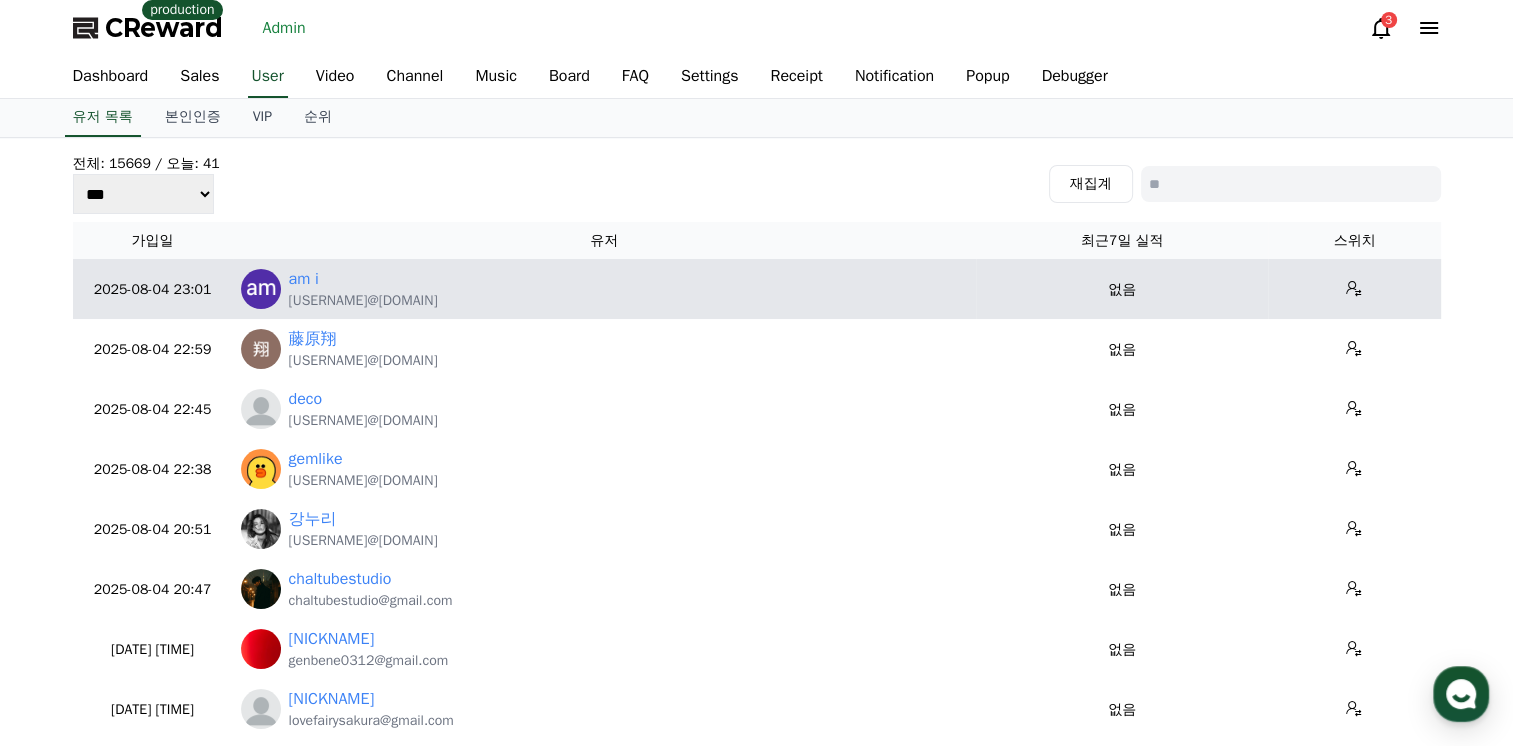 click on "[USERNAME]@[DOMAIN]" at bounding box center [363, 301] 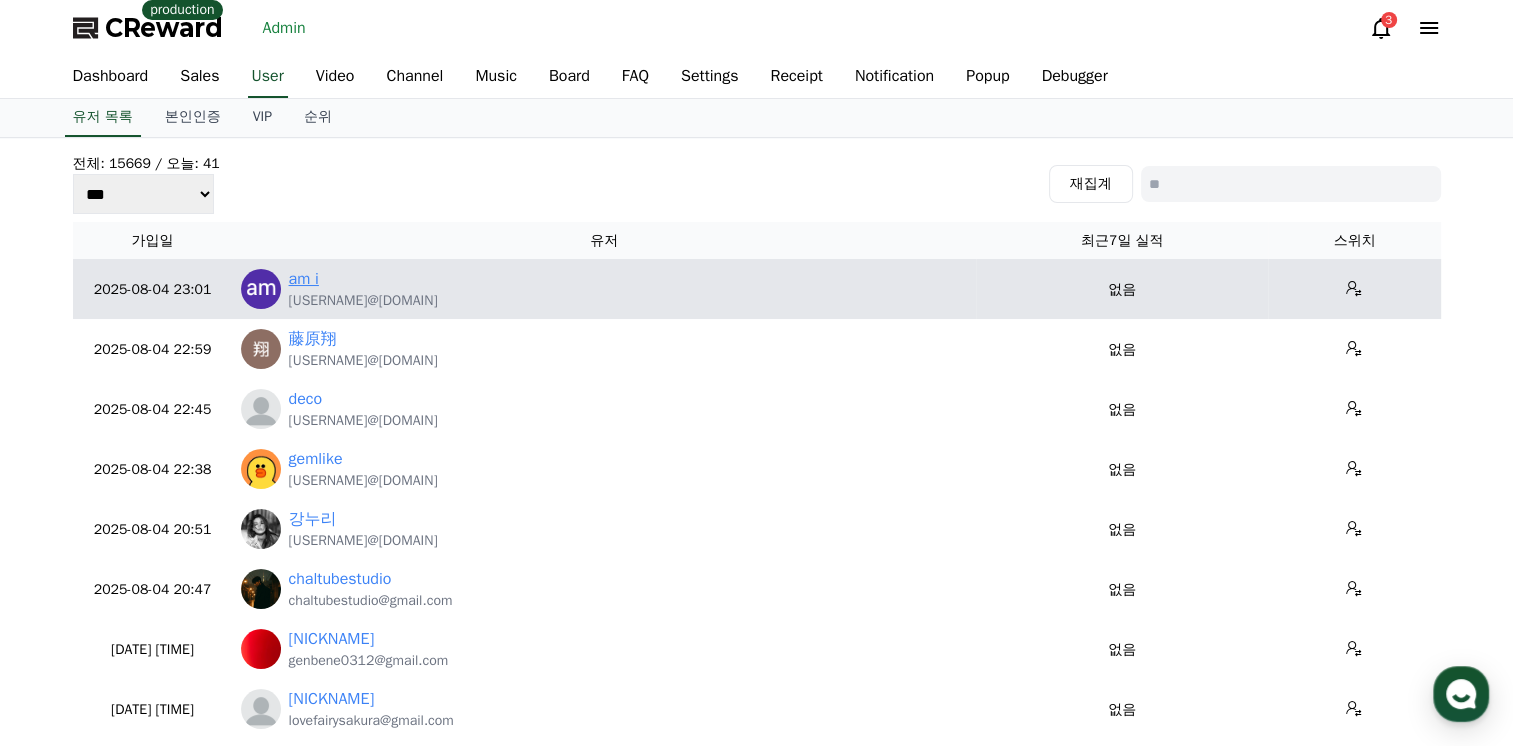 click on "am i" at bounding box center (304, 279) 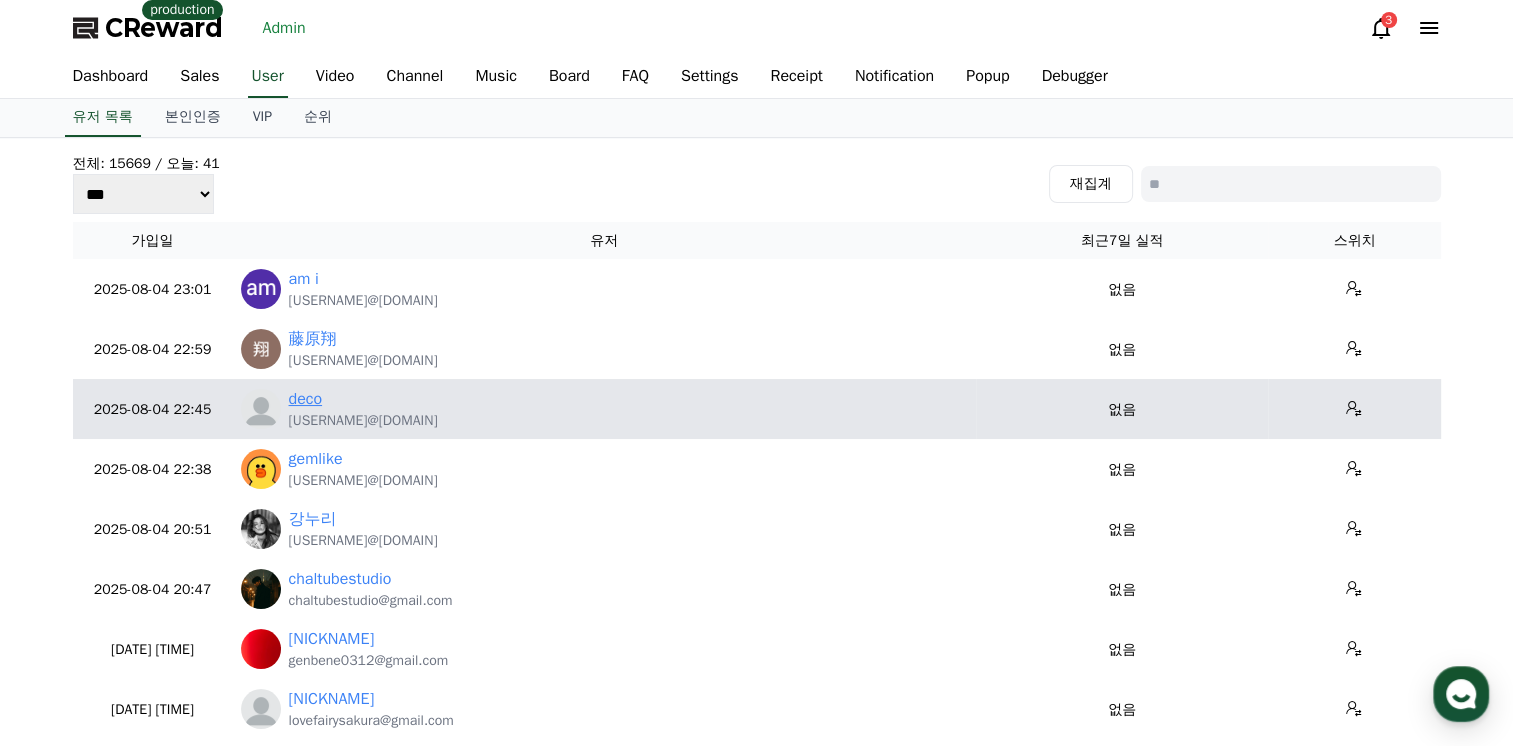 click on "deco" at bounding box center [306, 399] 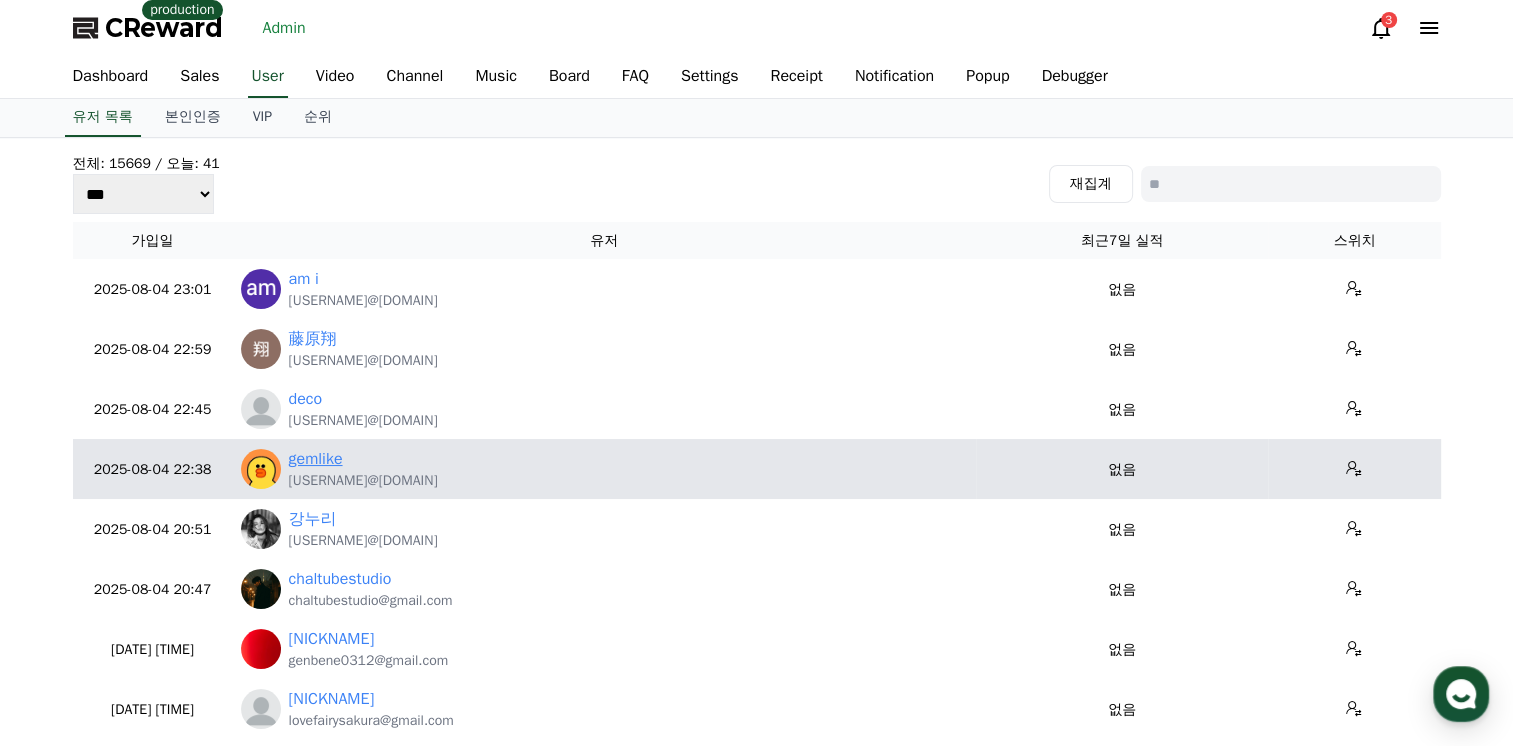 click on "gemlike" at bounding box center (316, 459) 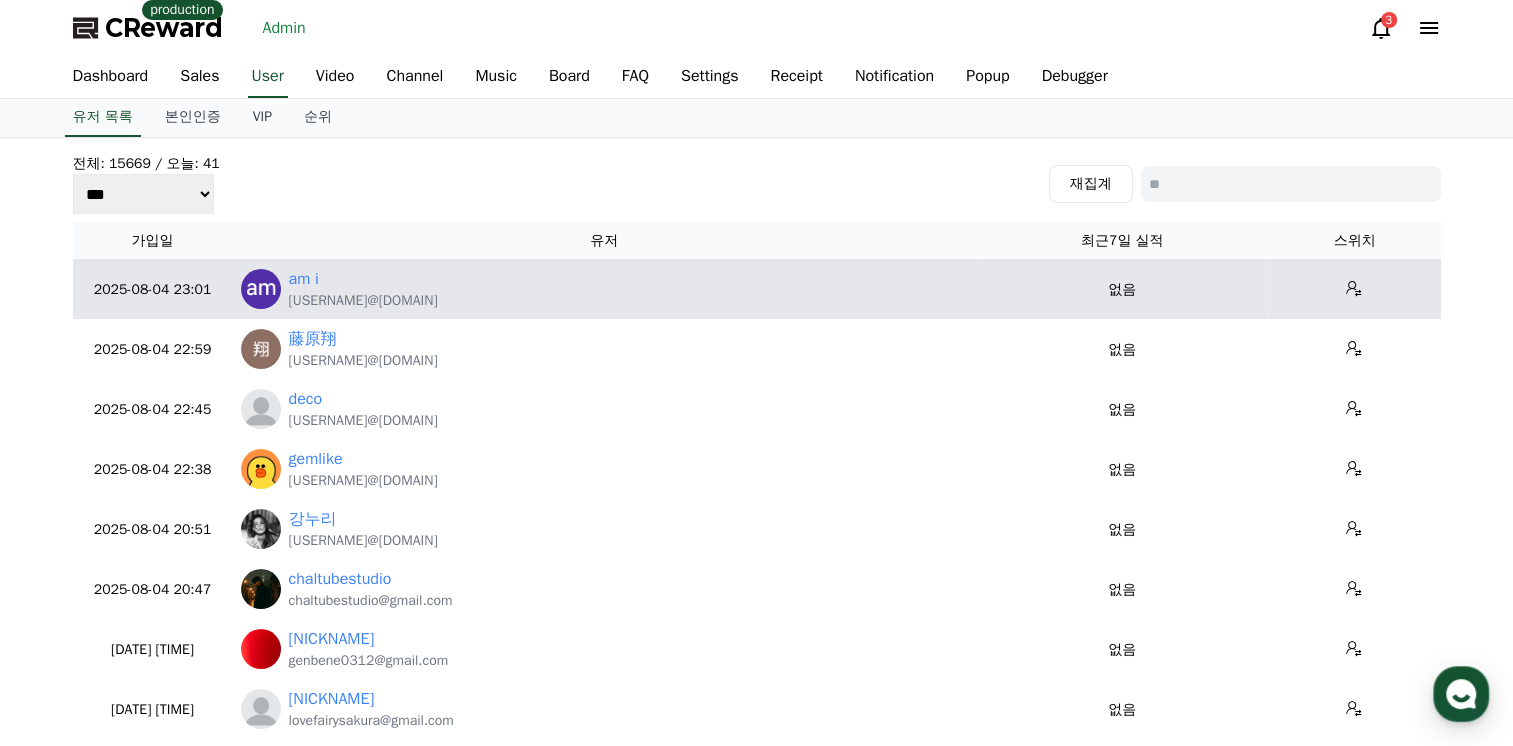 scroll, scrollTop: 0, scrollLeft: 0, axis: both 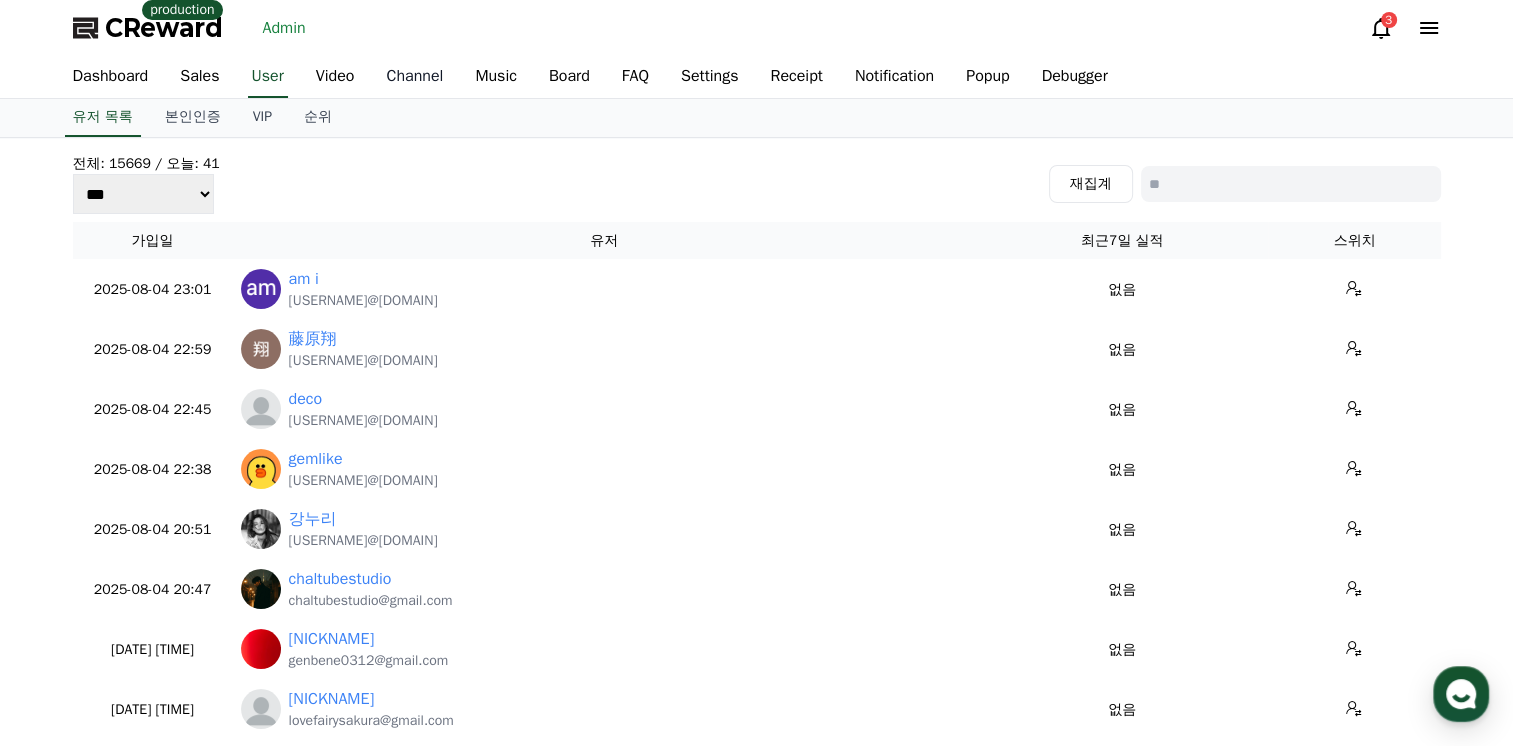 click on "Channel" at bounding box center (414, 77) 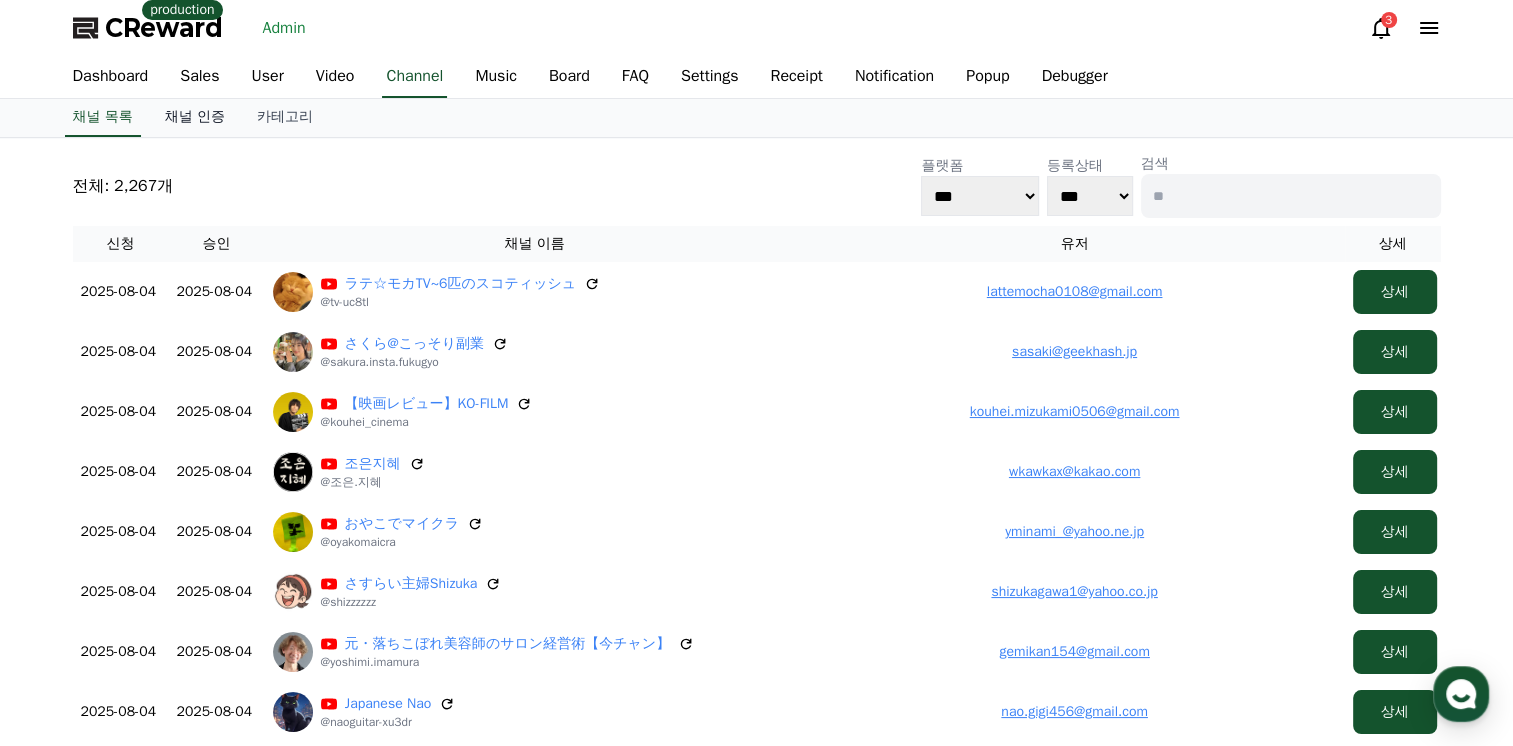 click on "채널 인증" at bounding box center [195, 118] 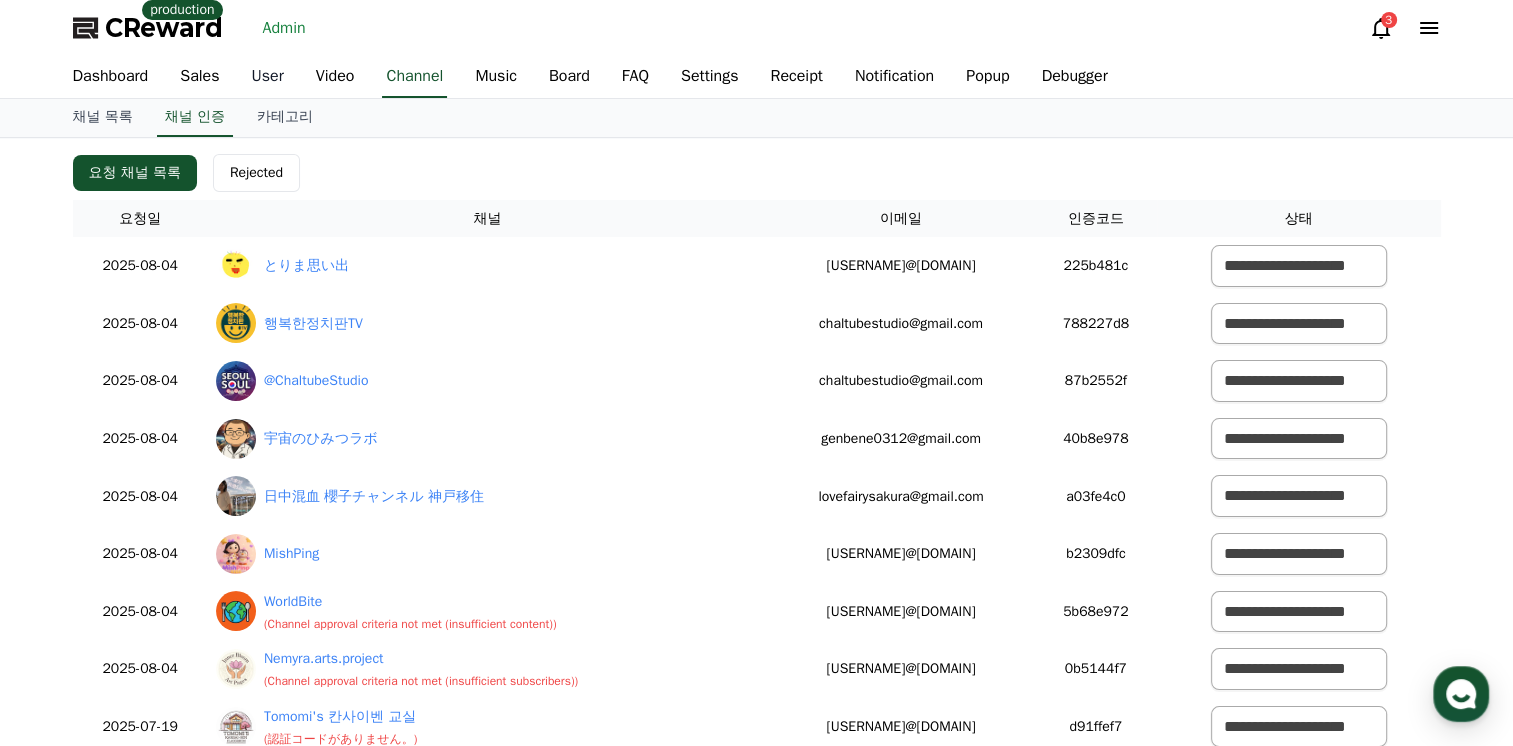 click on "User" at bounding box center (268, 77) 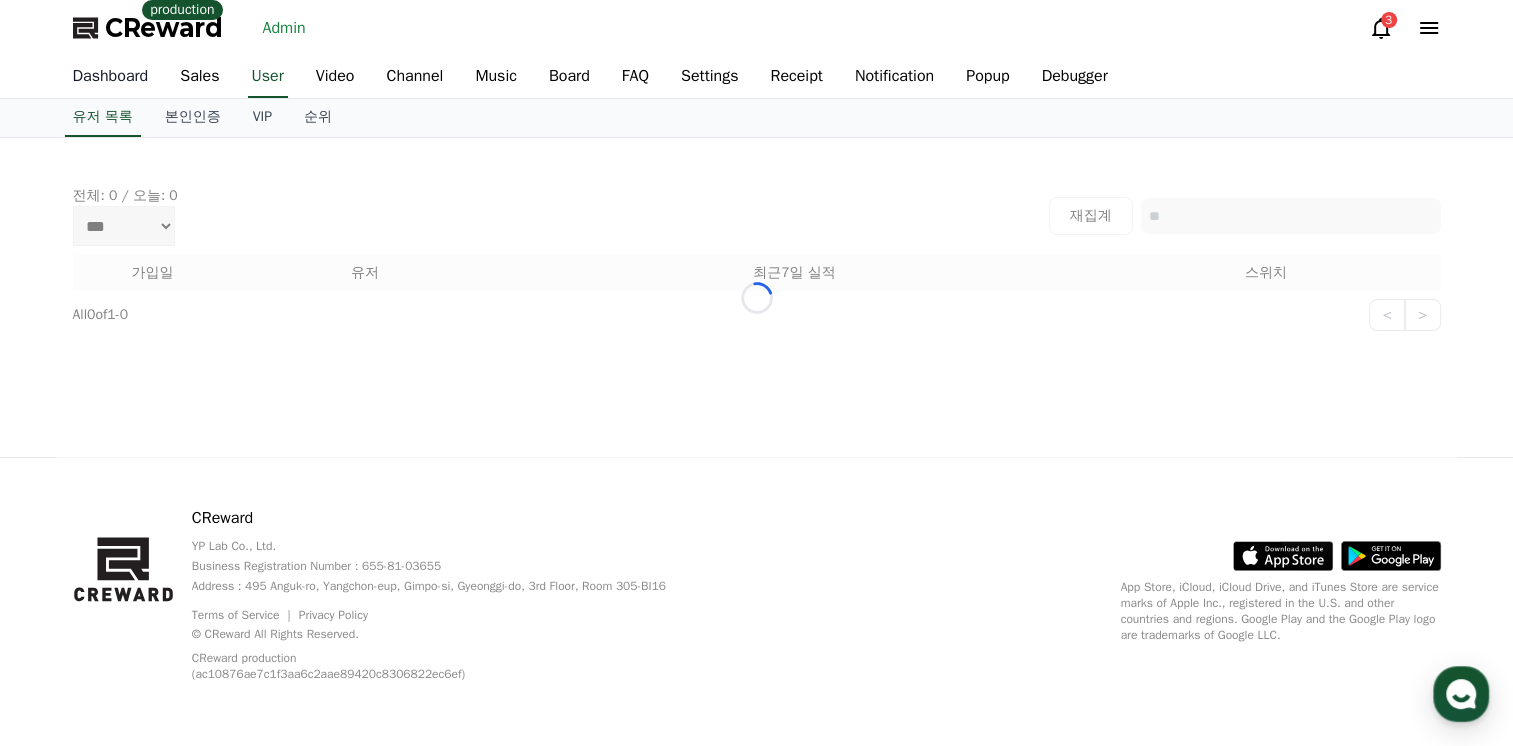 click on "Dashboard" at bounding box center [111, 77] 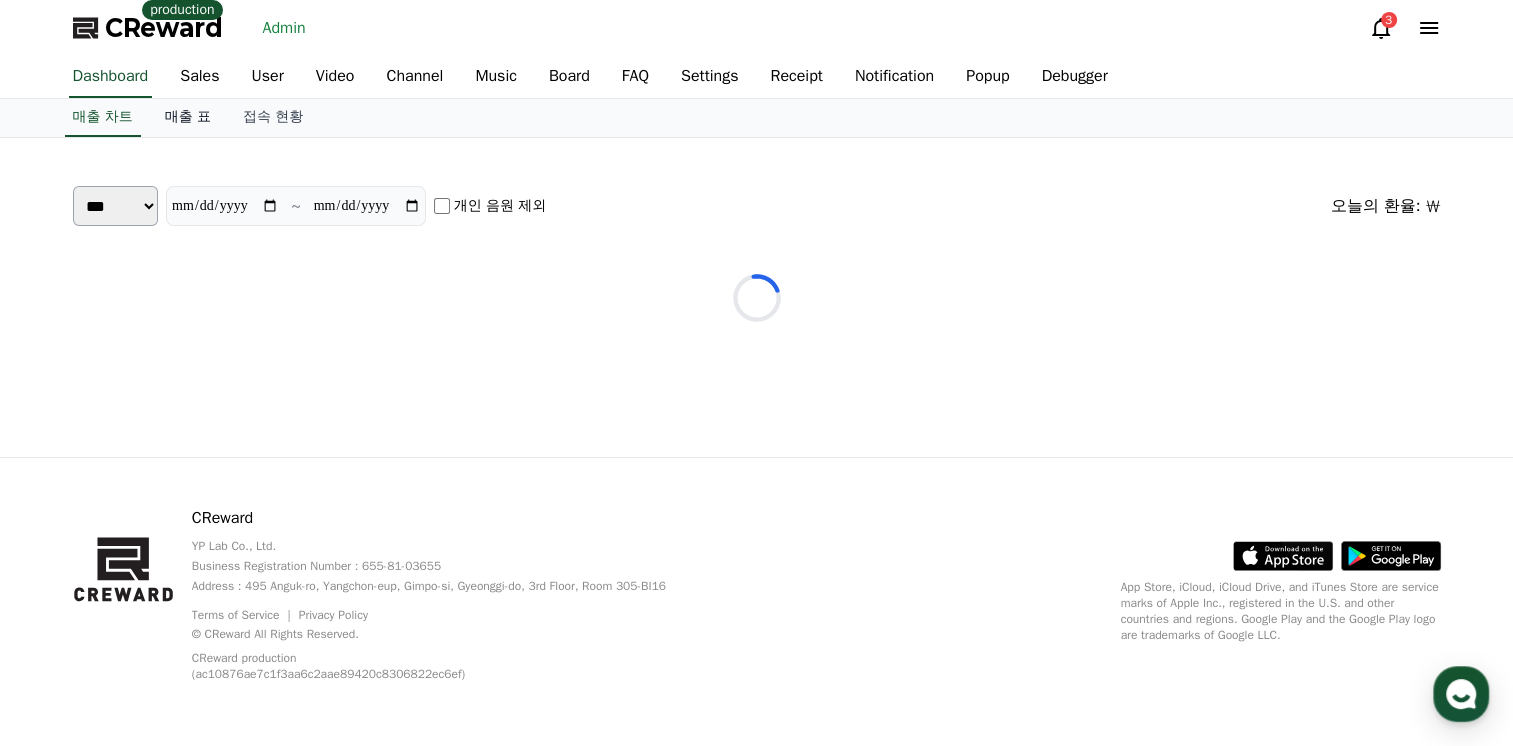 click on "매출 표" at bounding box center [188, 118] 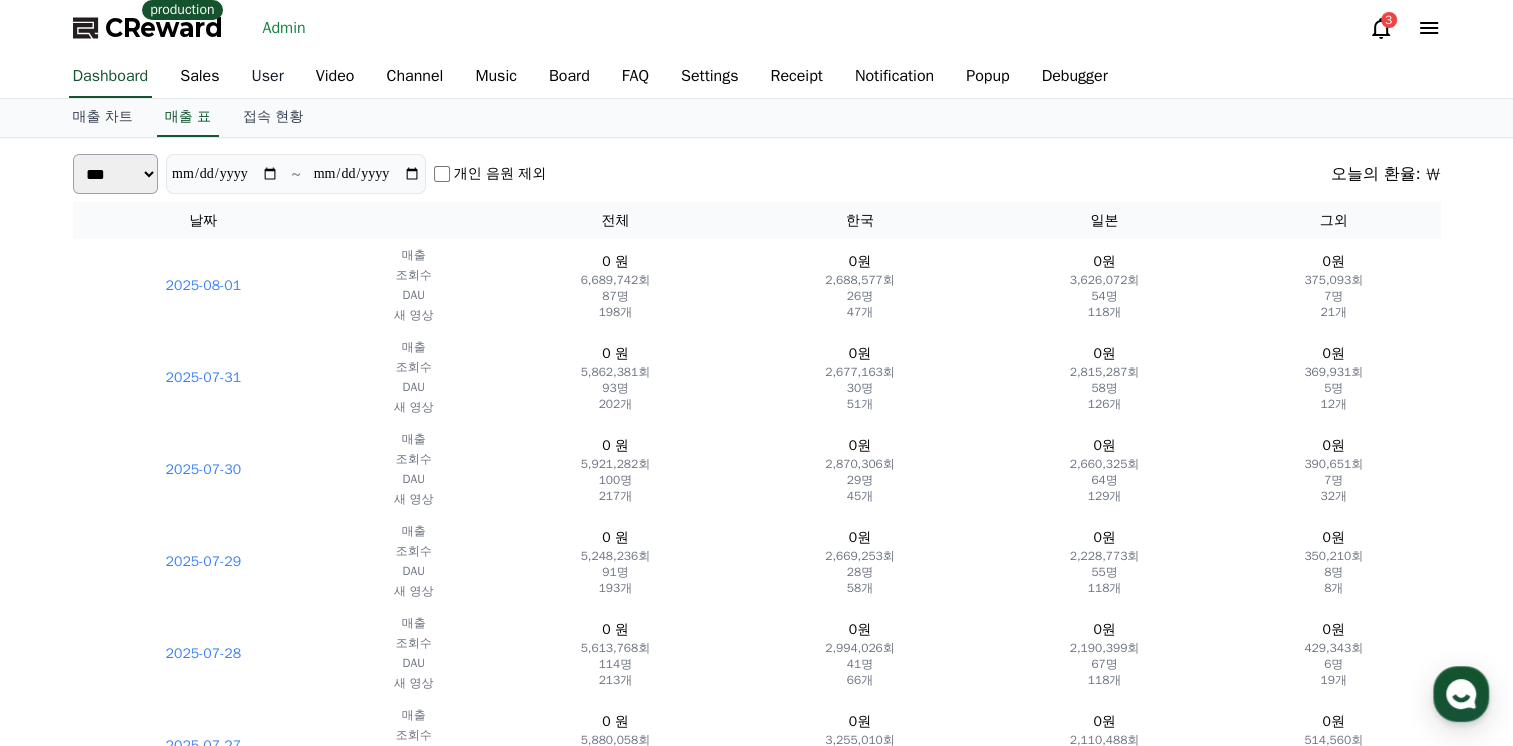 click on "User" at bounding box center [268, 77] 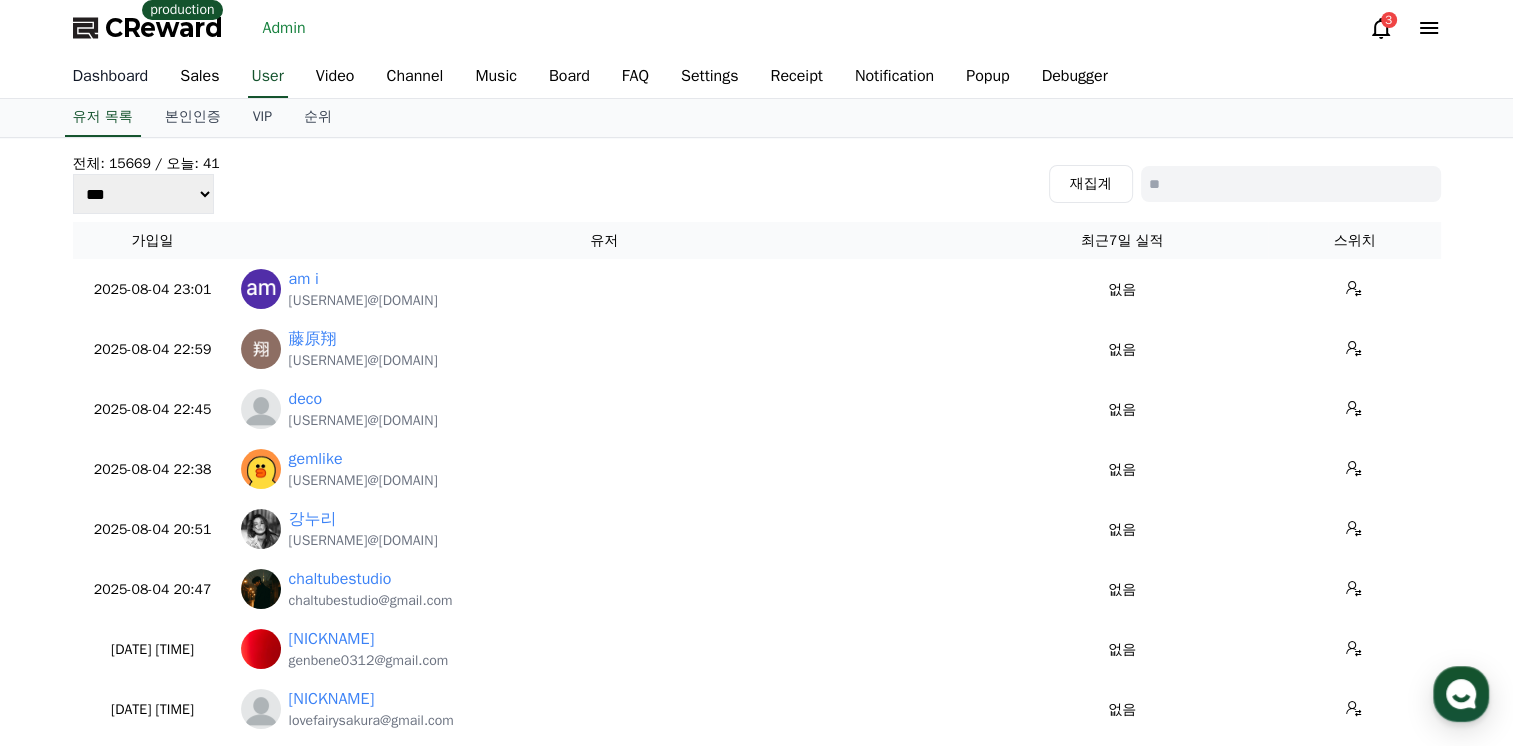 click on "Dashboard" at bounding box center (111, 77) 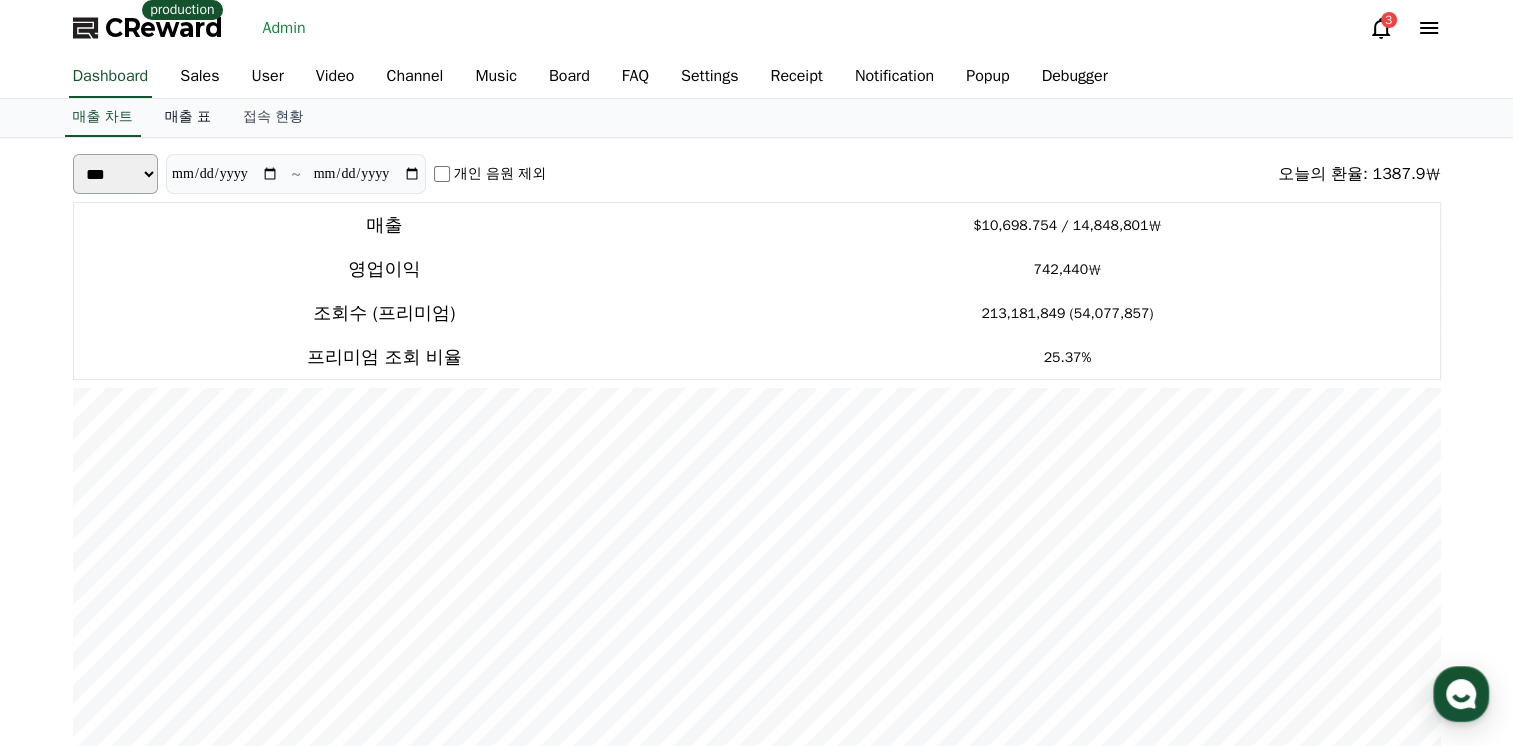 click on "매출 표" at bounding box center (188, 118) 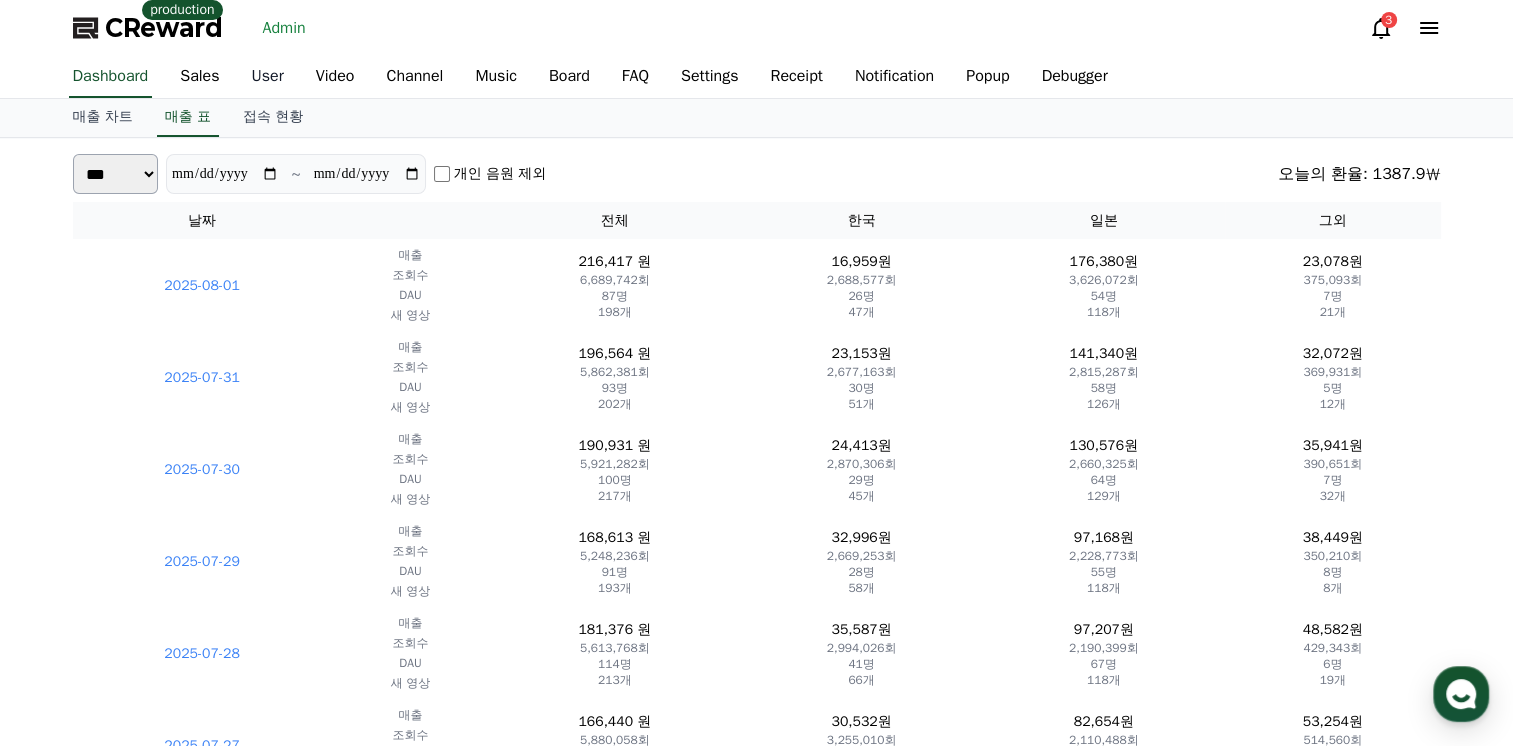 click on "User" at bounding box center (268, 77) 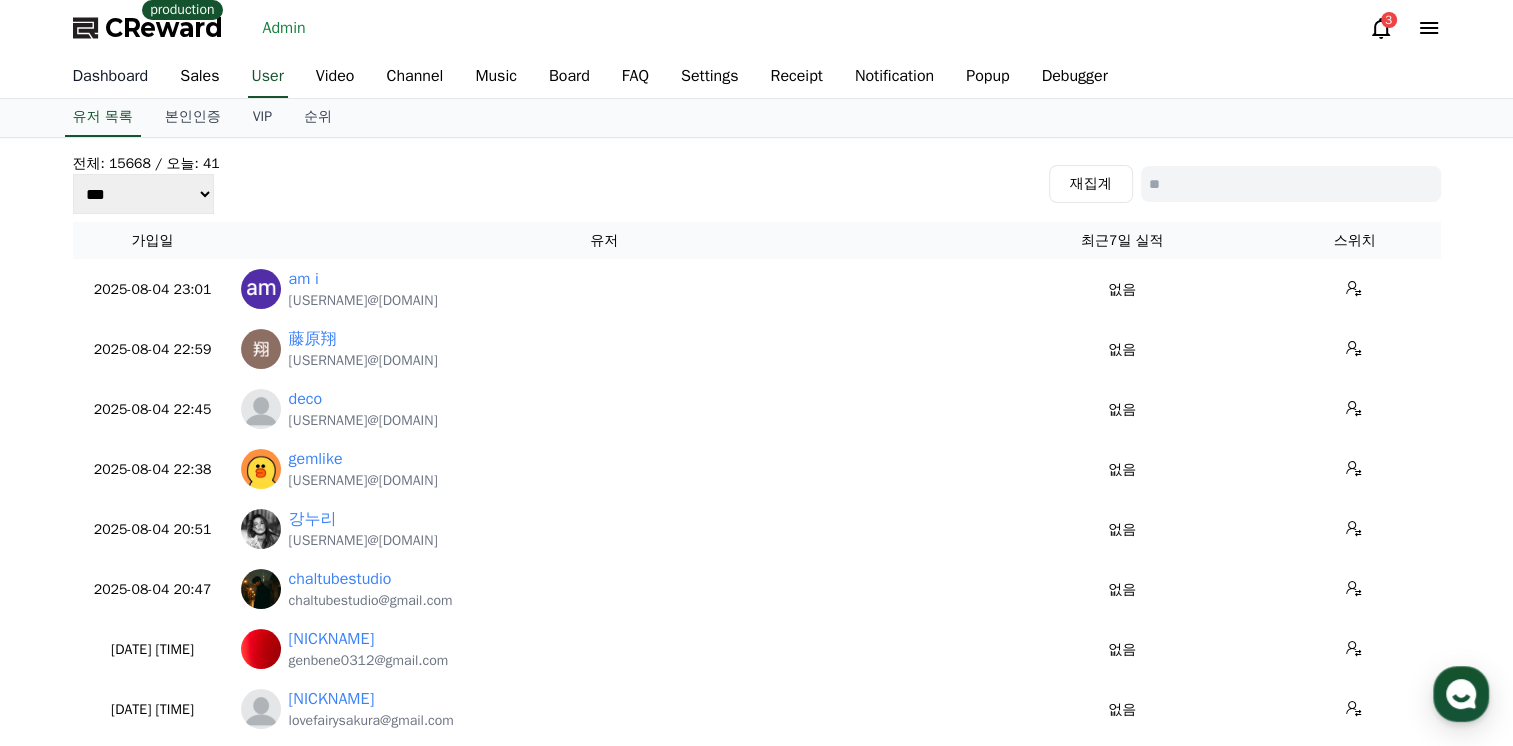 click on "Dashboard" at bounding box center (111, 77) 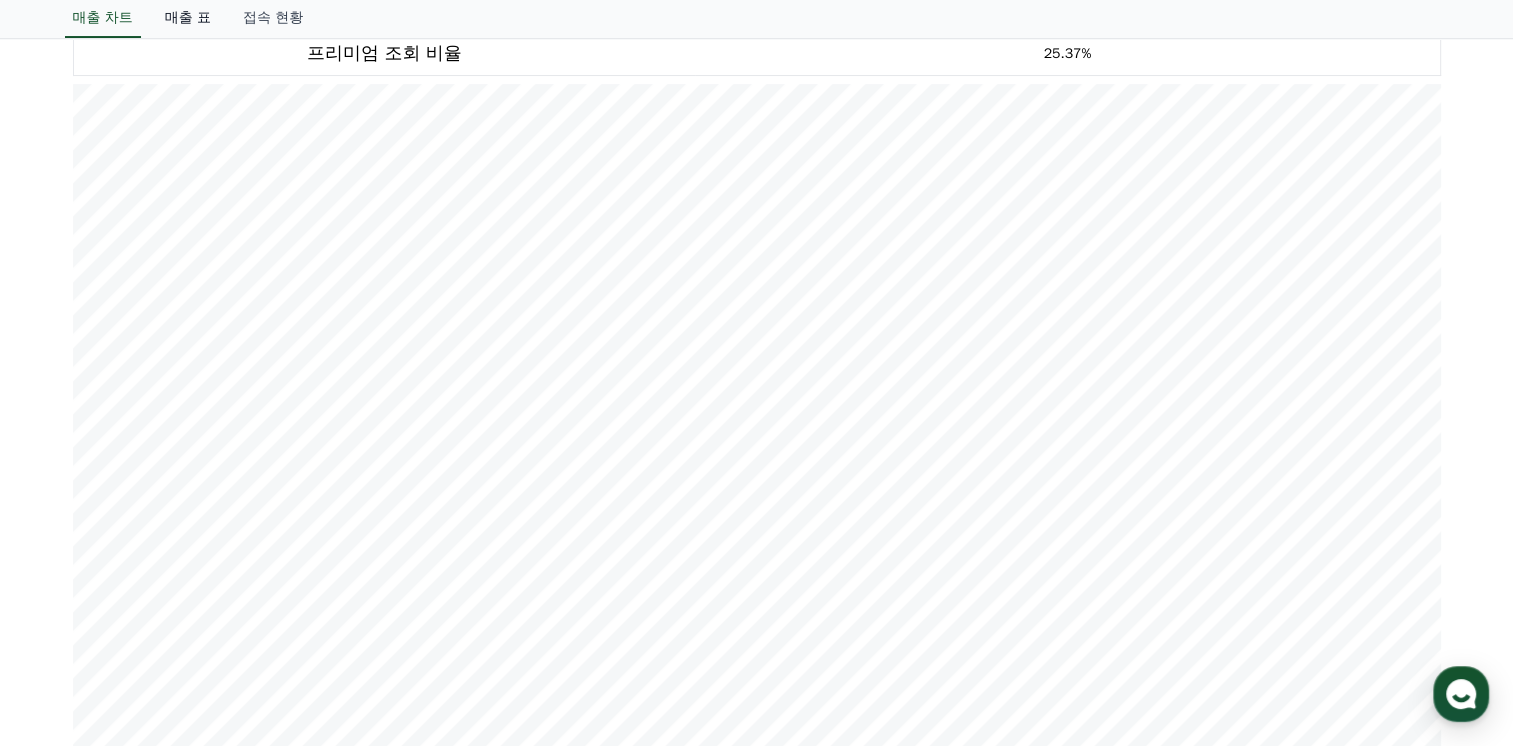scroll, scrollTop: 300, scrollLeft: 0, axis: vertical 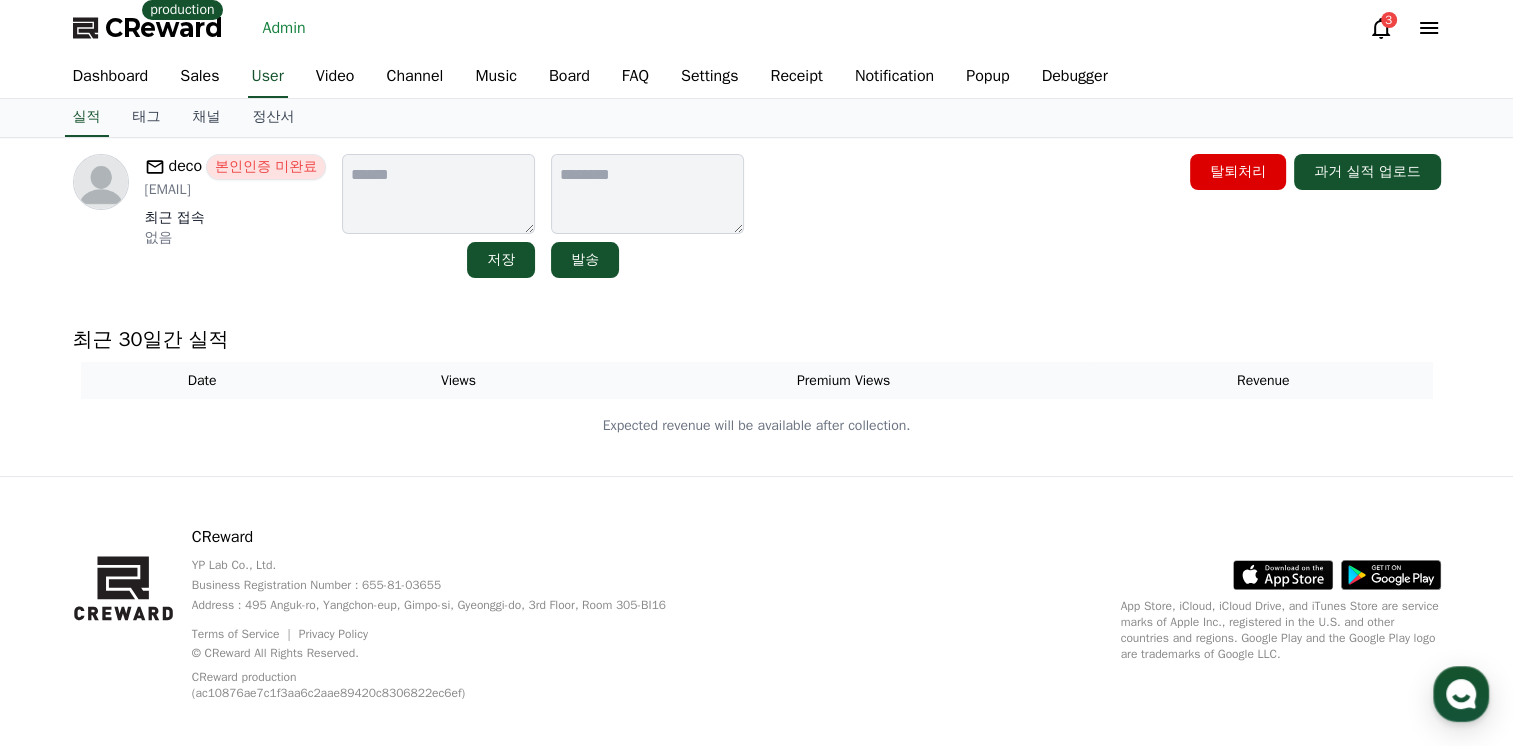 click on "[USERNAME]@[DOMAIN]" at bounding box center (236, 190) 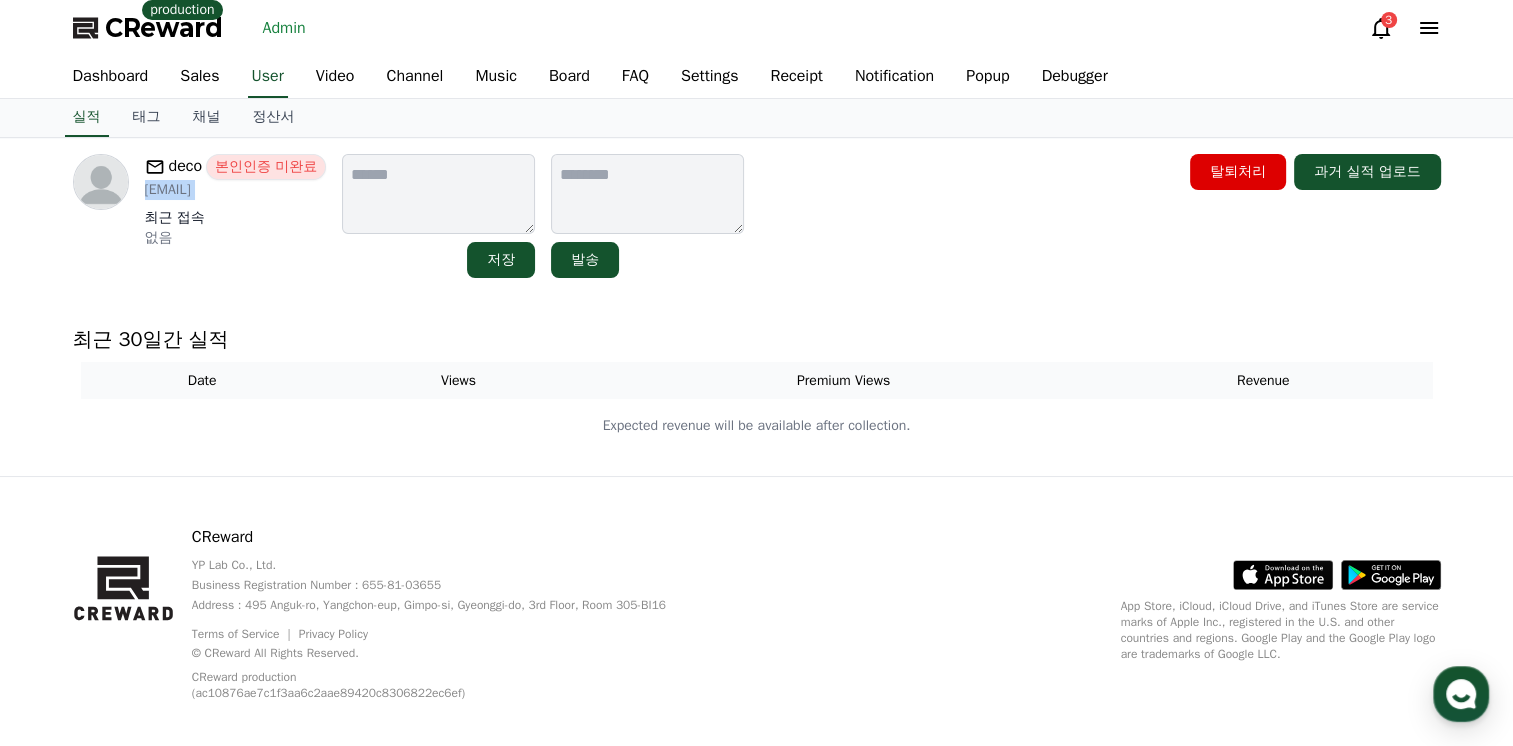 click on "[USERNAME]@[DOMAIN]" at bounding box center (236, 190) 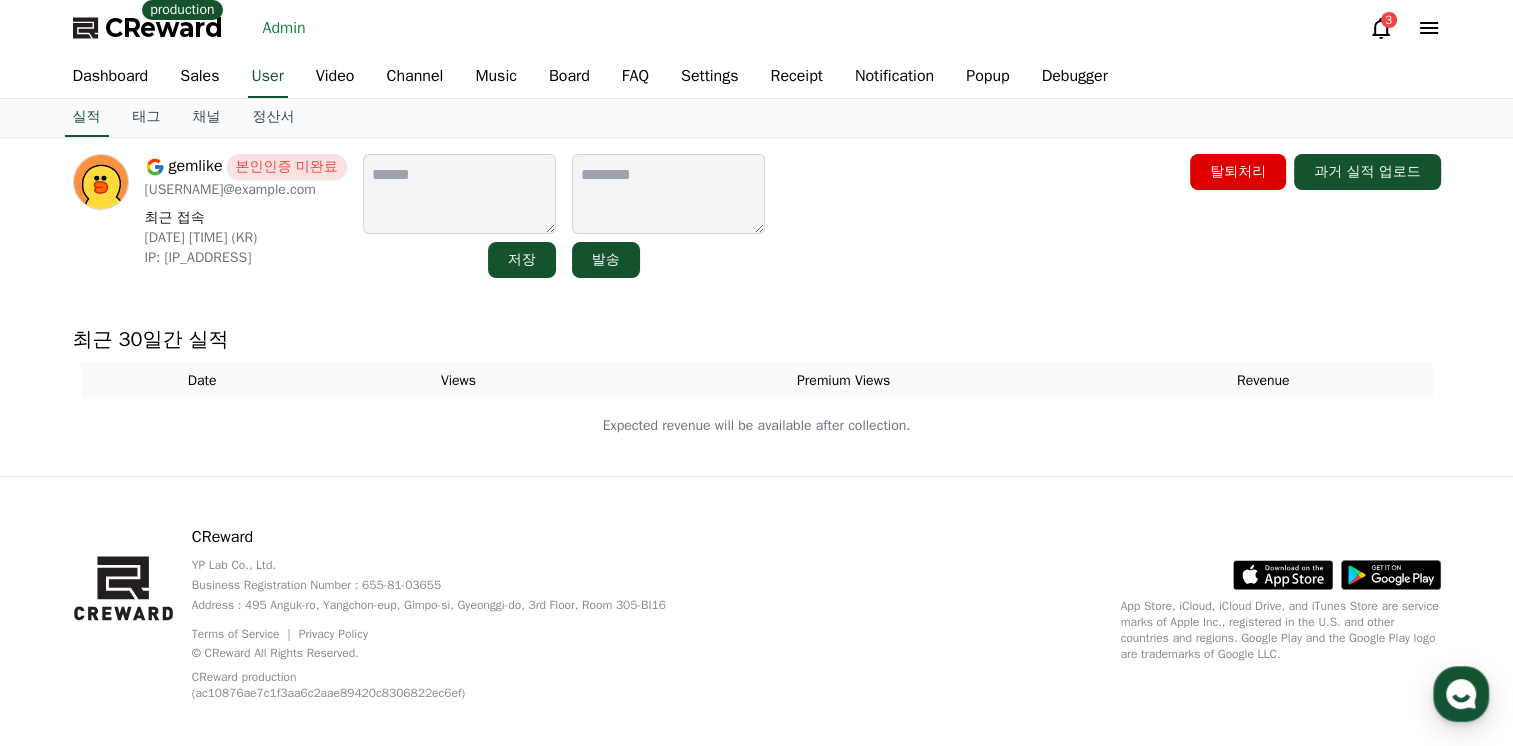 scroll, scrollTop: 0, scrollLeft: 0, axis: both 